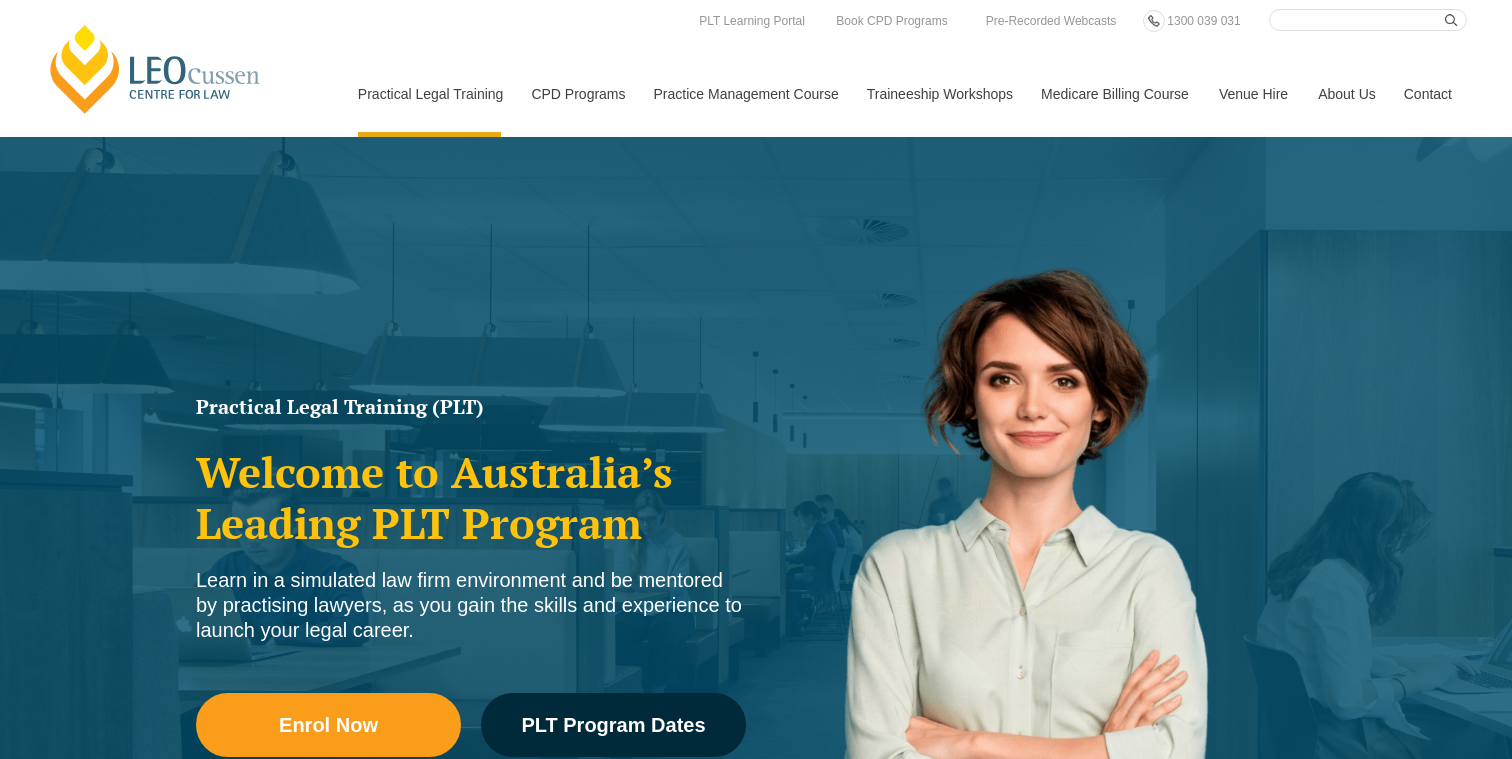 scroll, scrollTop: 4426, scrollLeft: 0, axis: vertical 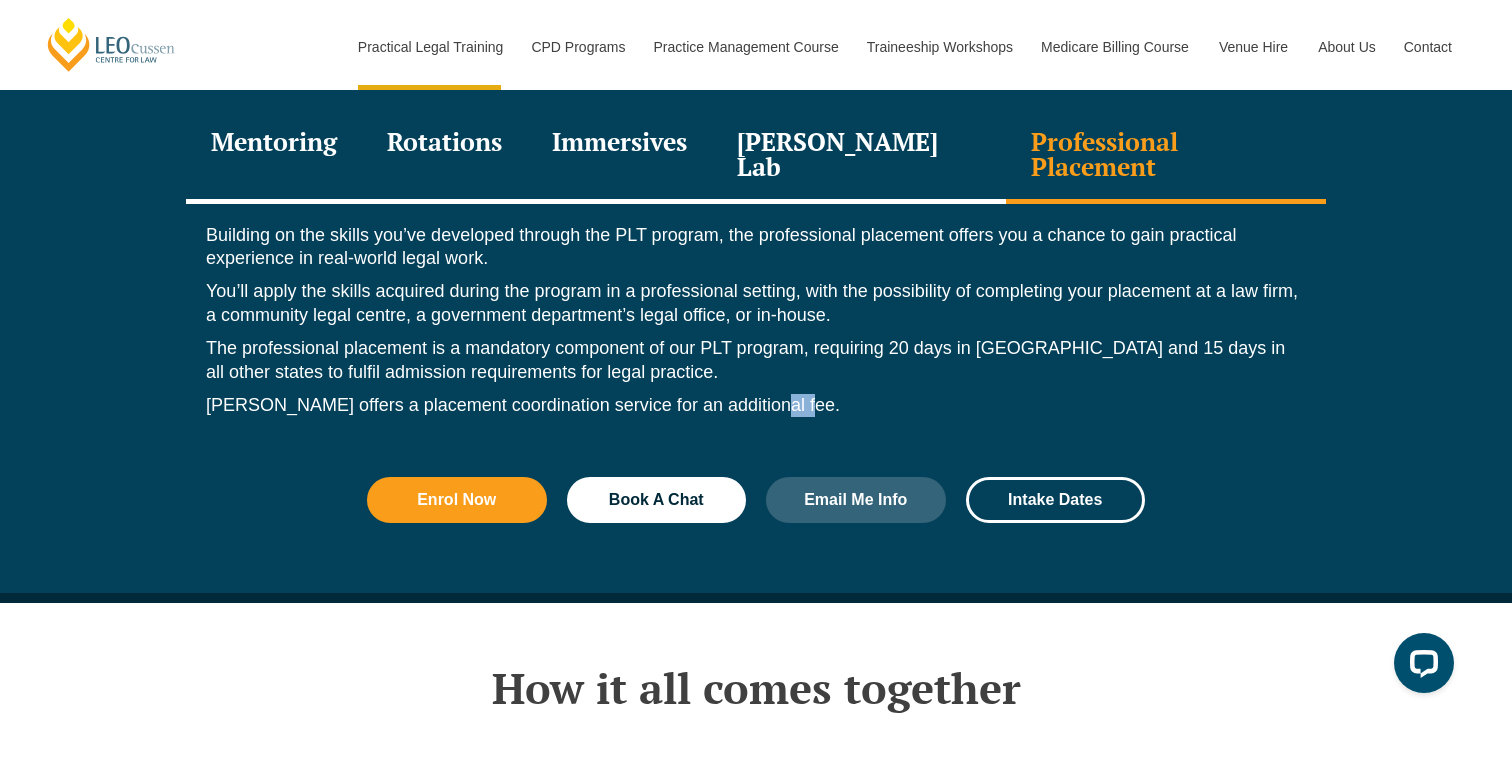 drag, startPoint x: 758, startPoint y: 342, endPoint x: 820, endPoint y: 342, distance: 62 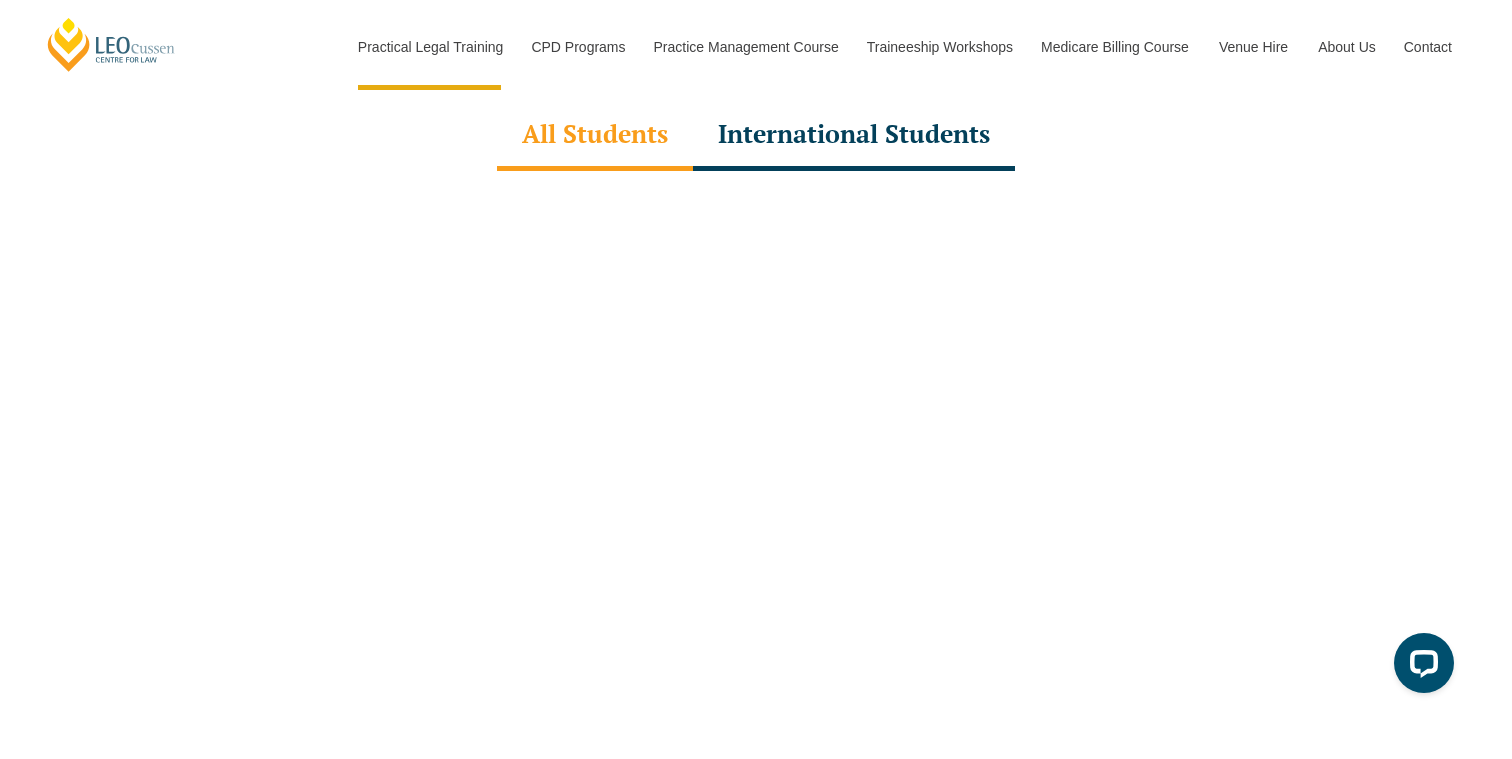 scroll, scrollTop: 6311, scrollLeft: 0, axis: vertical 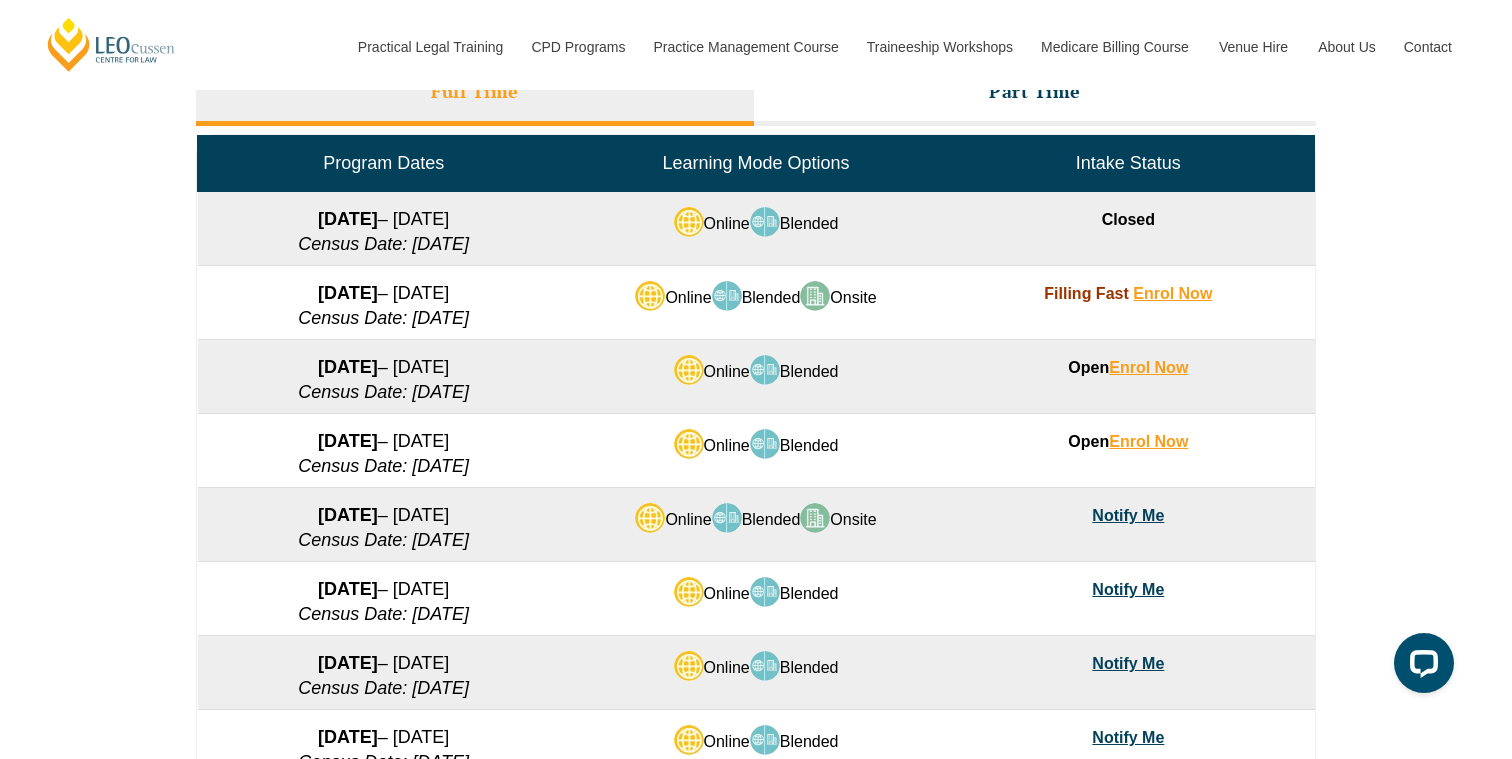 drag, startPoint x: 661, startPoint y: 296, endPoint x: 885, endPoint y: 299, distance: 224.0201 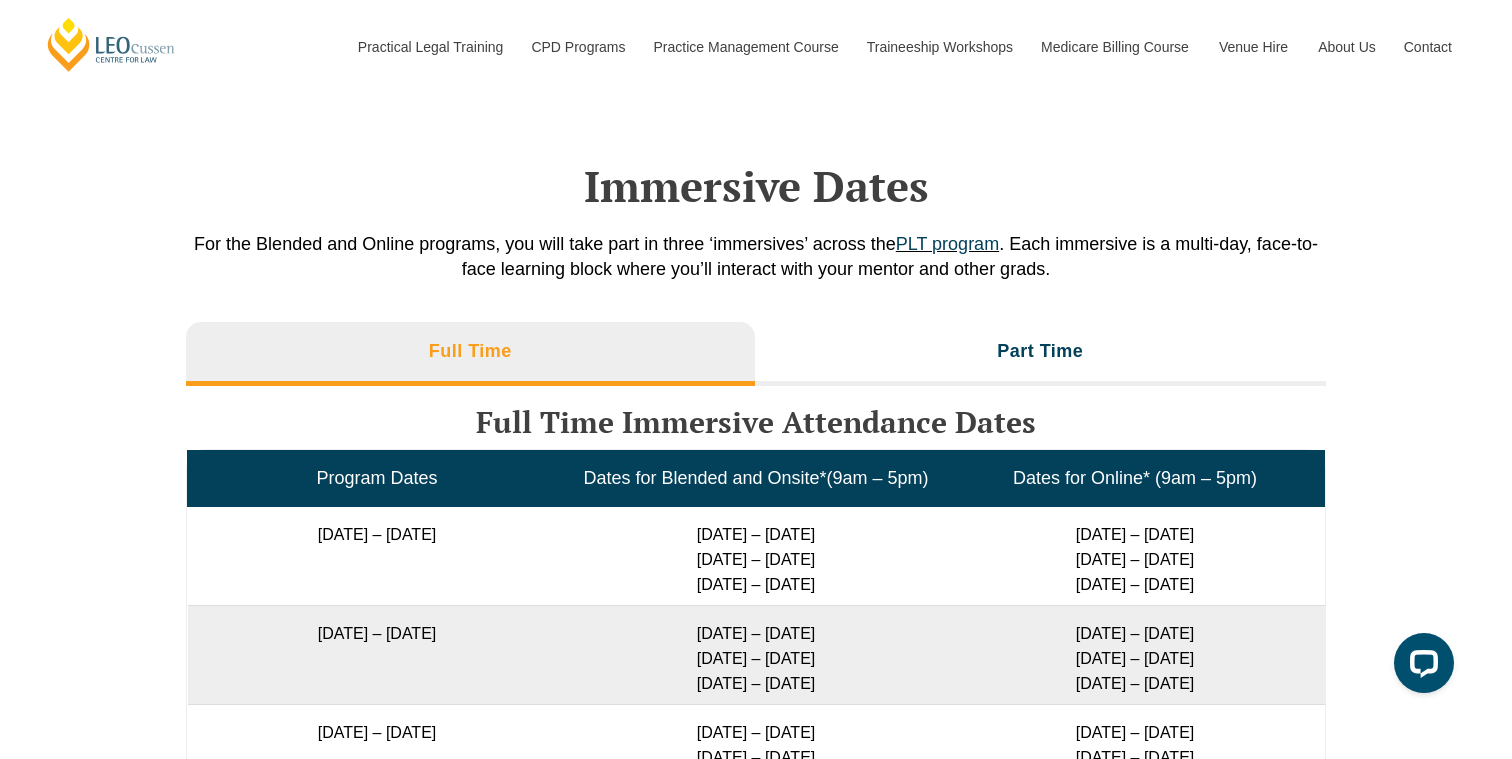 scroll, scrollTop: 2971, scrollLeft: 0, axis: vertical 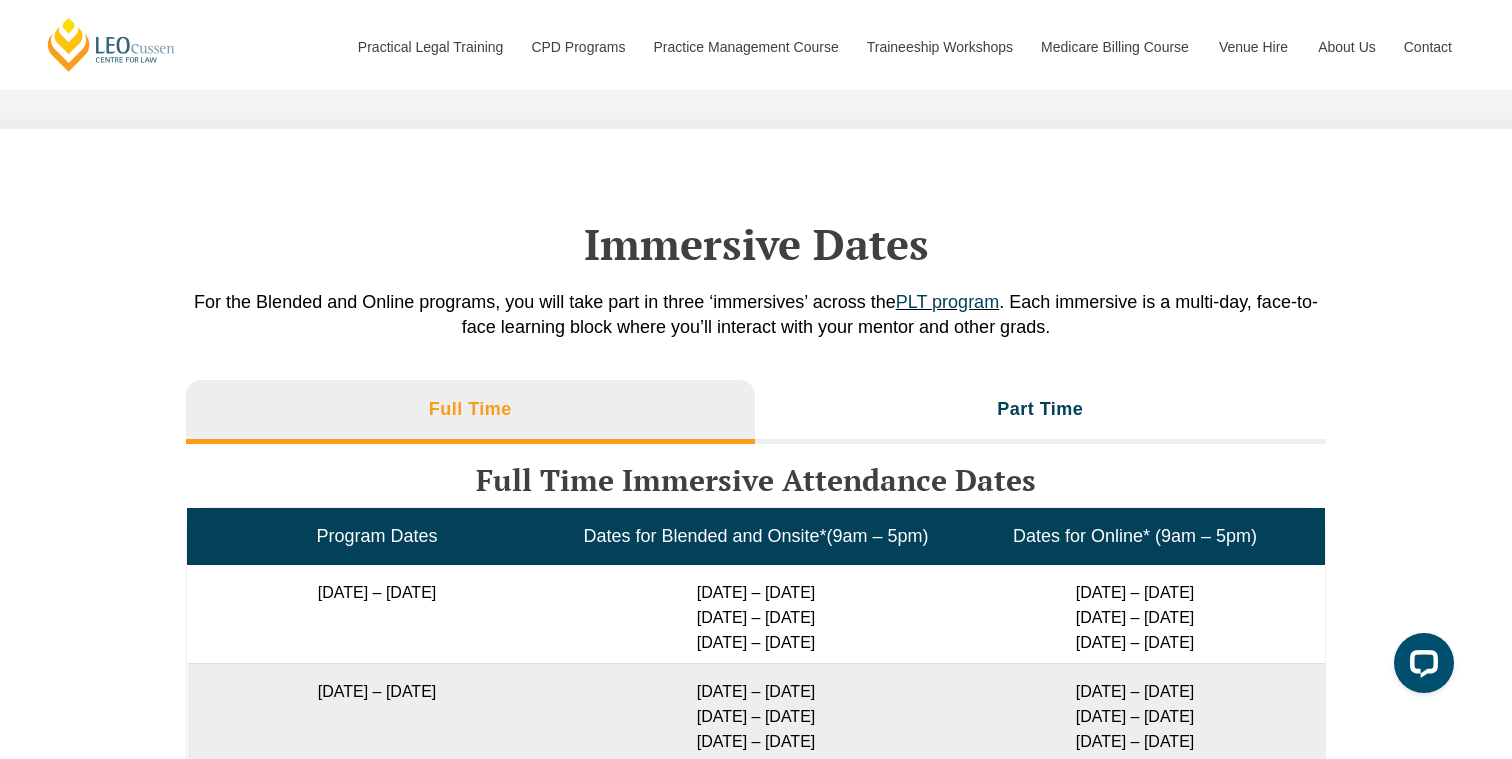 click on "Immersive Dates" at bounding box center (756, 244) 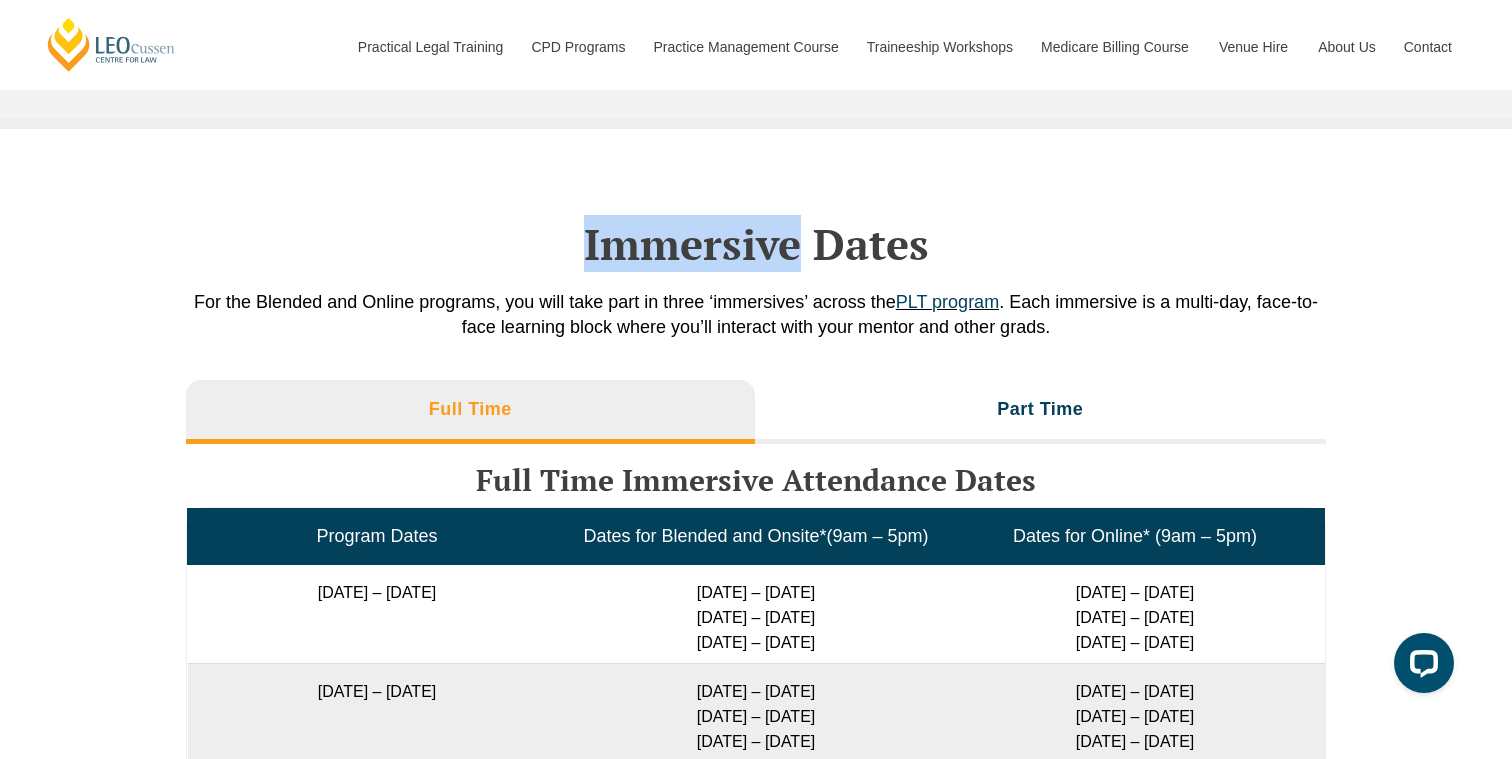 click on "Immersive Dates" at bounding box center (756, 244) 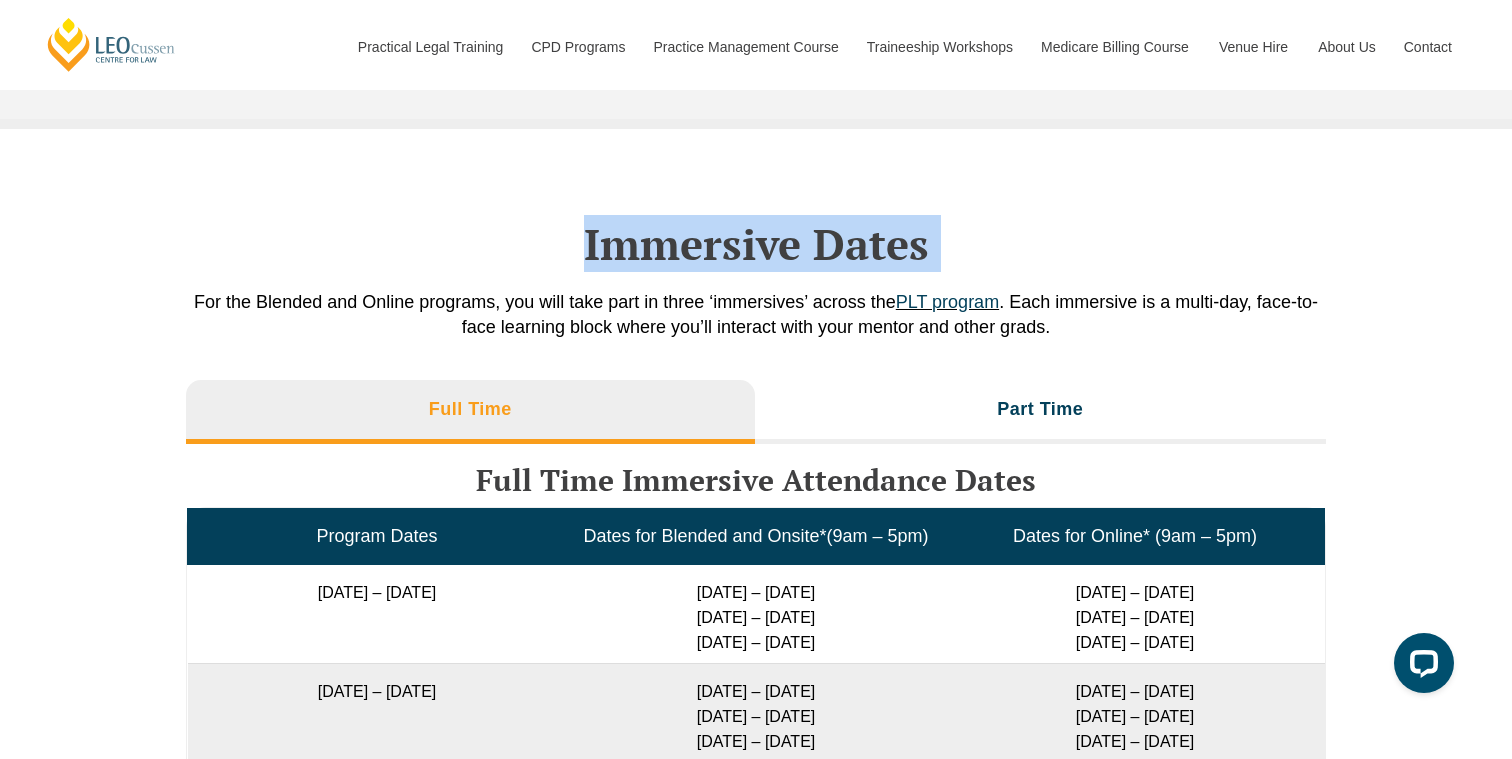 click on "Immersive Dates" at bounding box center (756, 244) 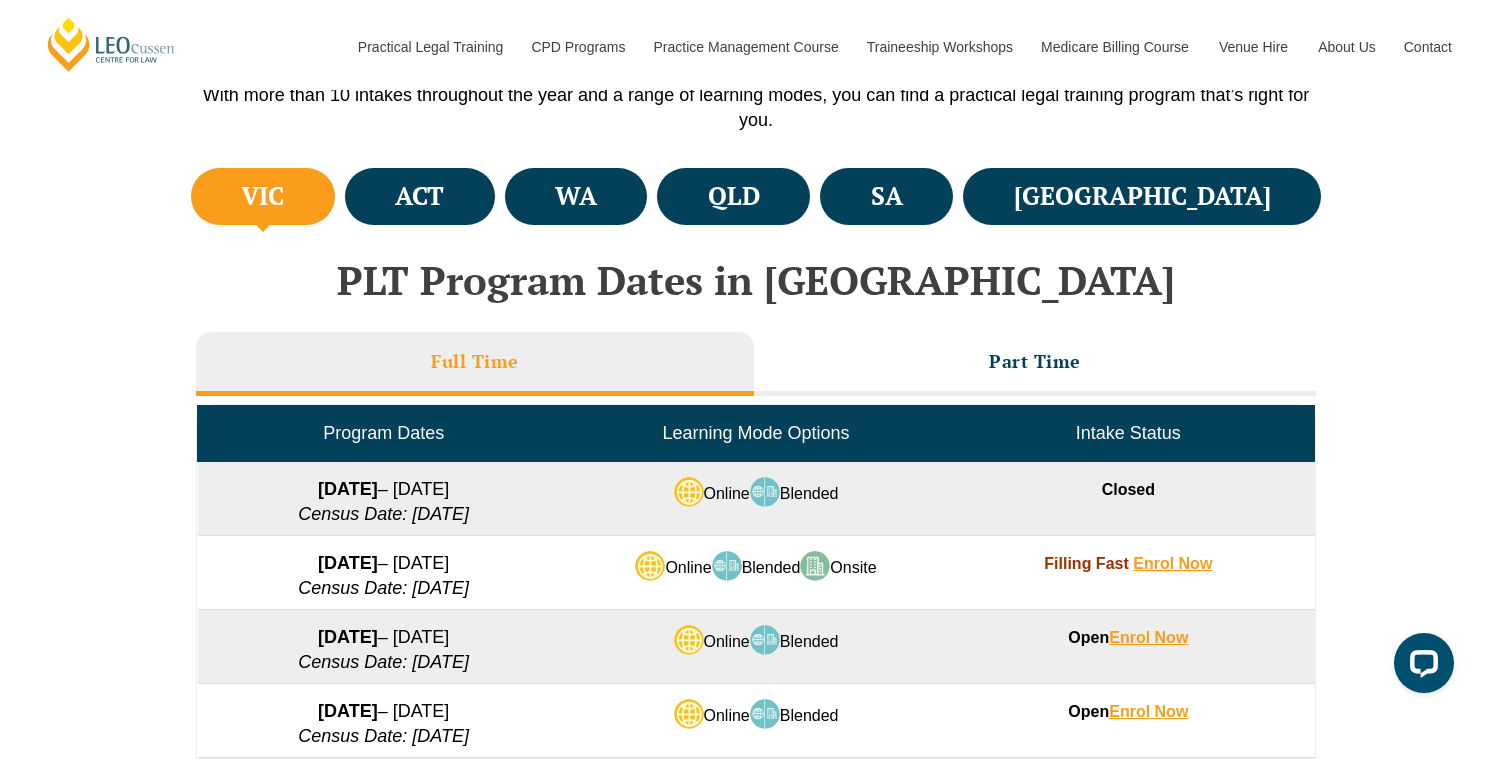 scroll, scrollTop: 672, scrollLeft: 0, axis: vertical 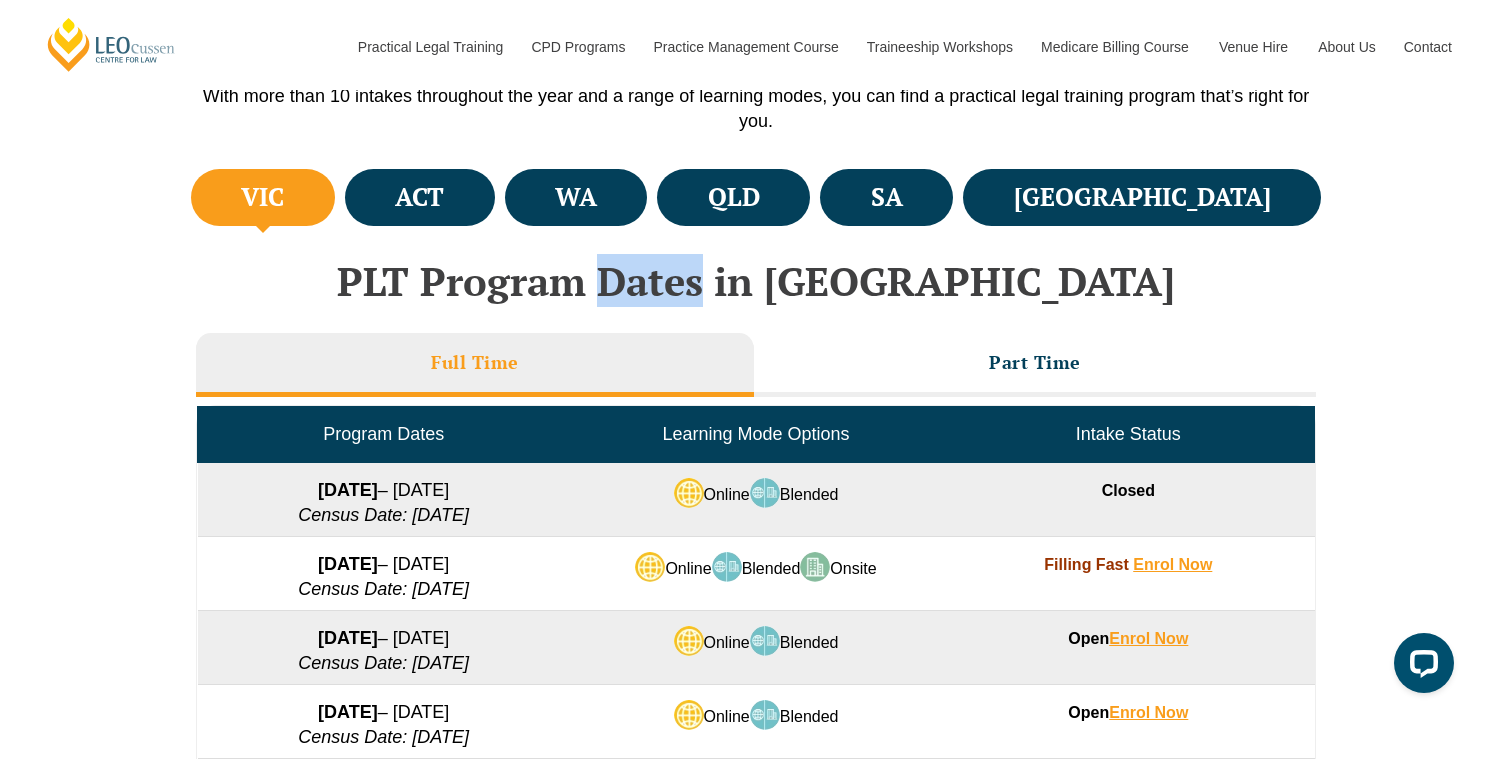 drag, startPoint x: 733, startPoint y: 286, endPoint x: 826, endPoint y: 287, distance: 93.00538 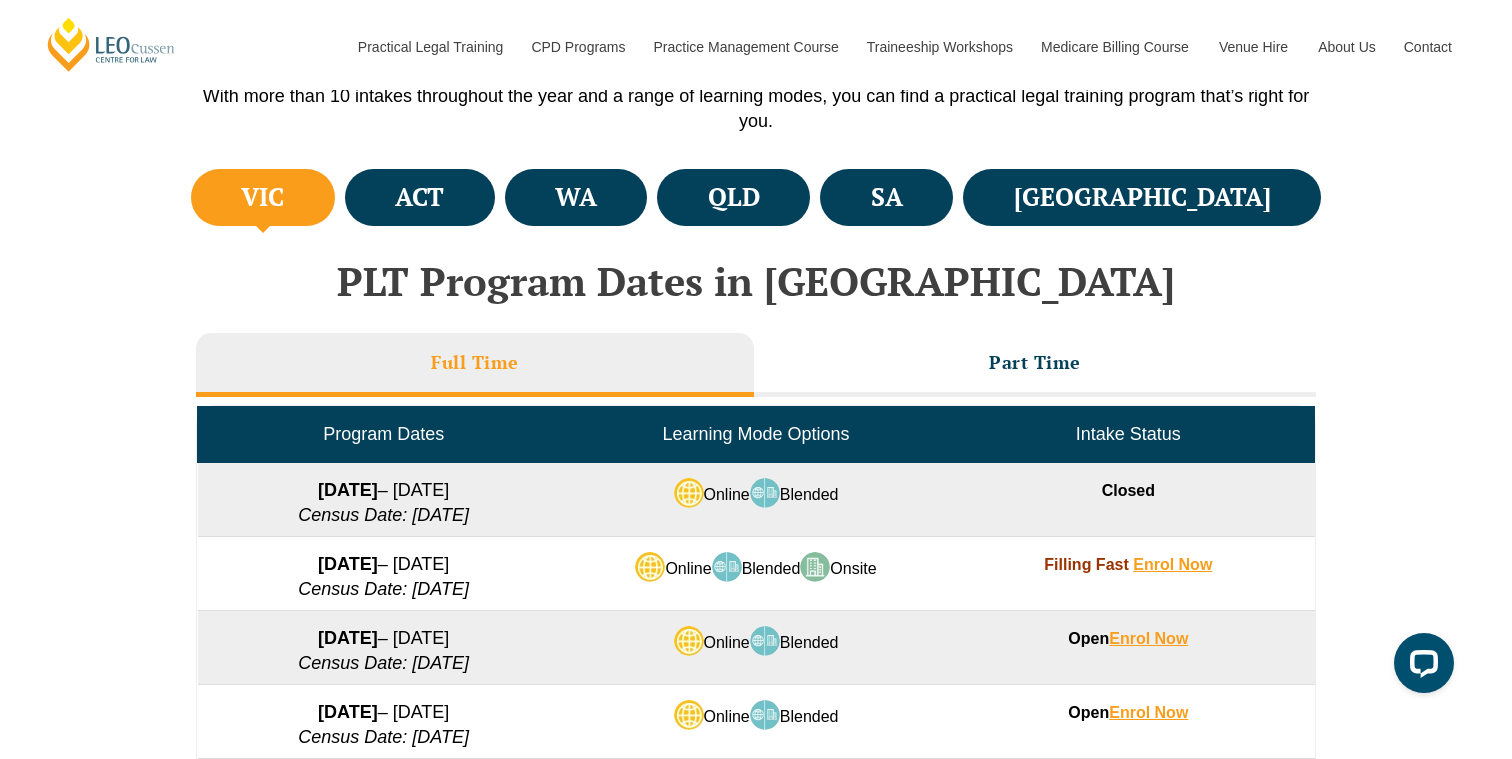 click on "PLT Program Dates in Victoria" at bounding box center (756, 281) 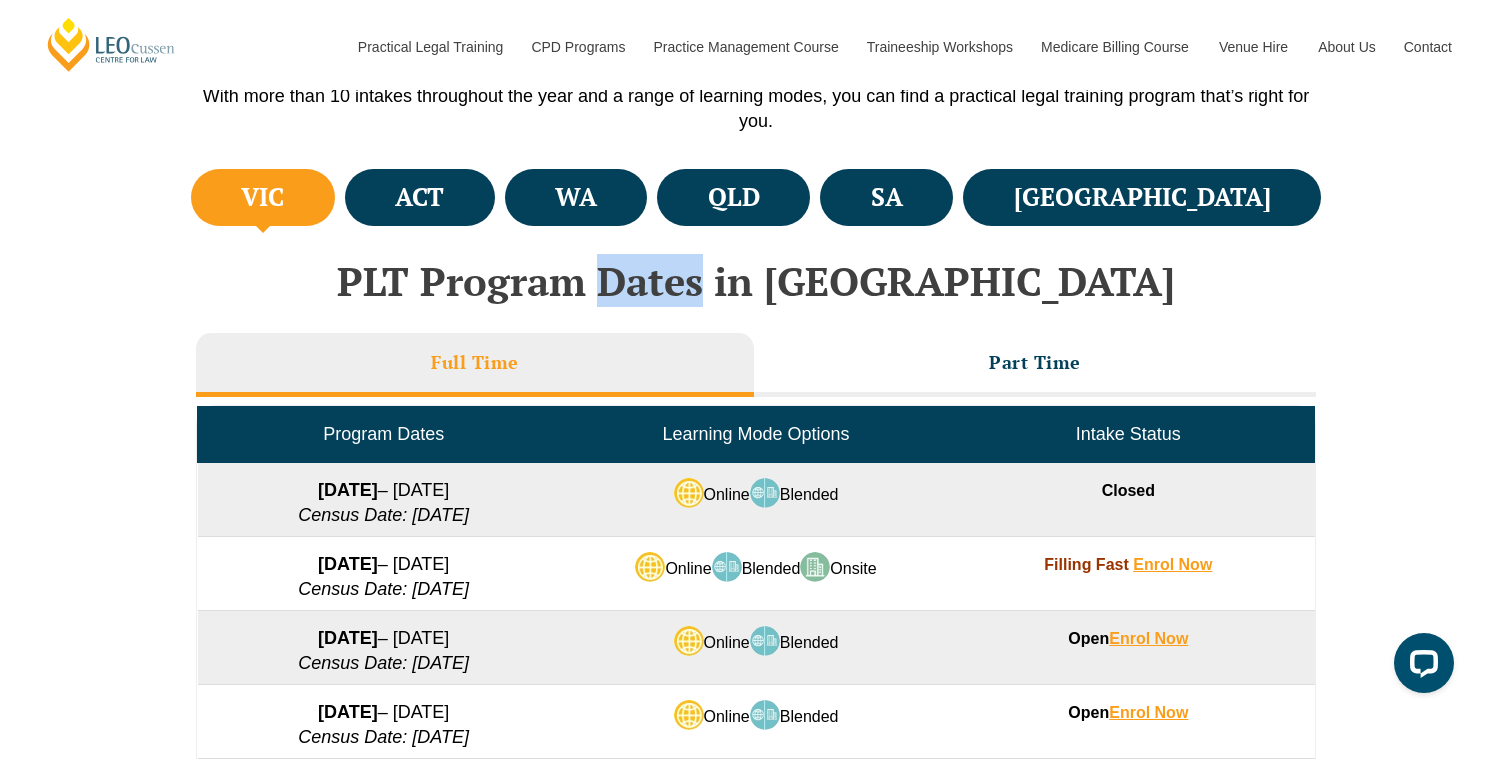 click on "PLT Program Dates in Victoria" at bounding box center (756, 281) 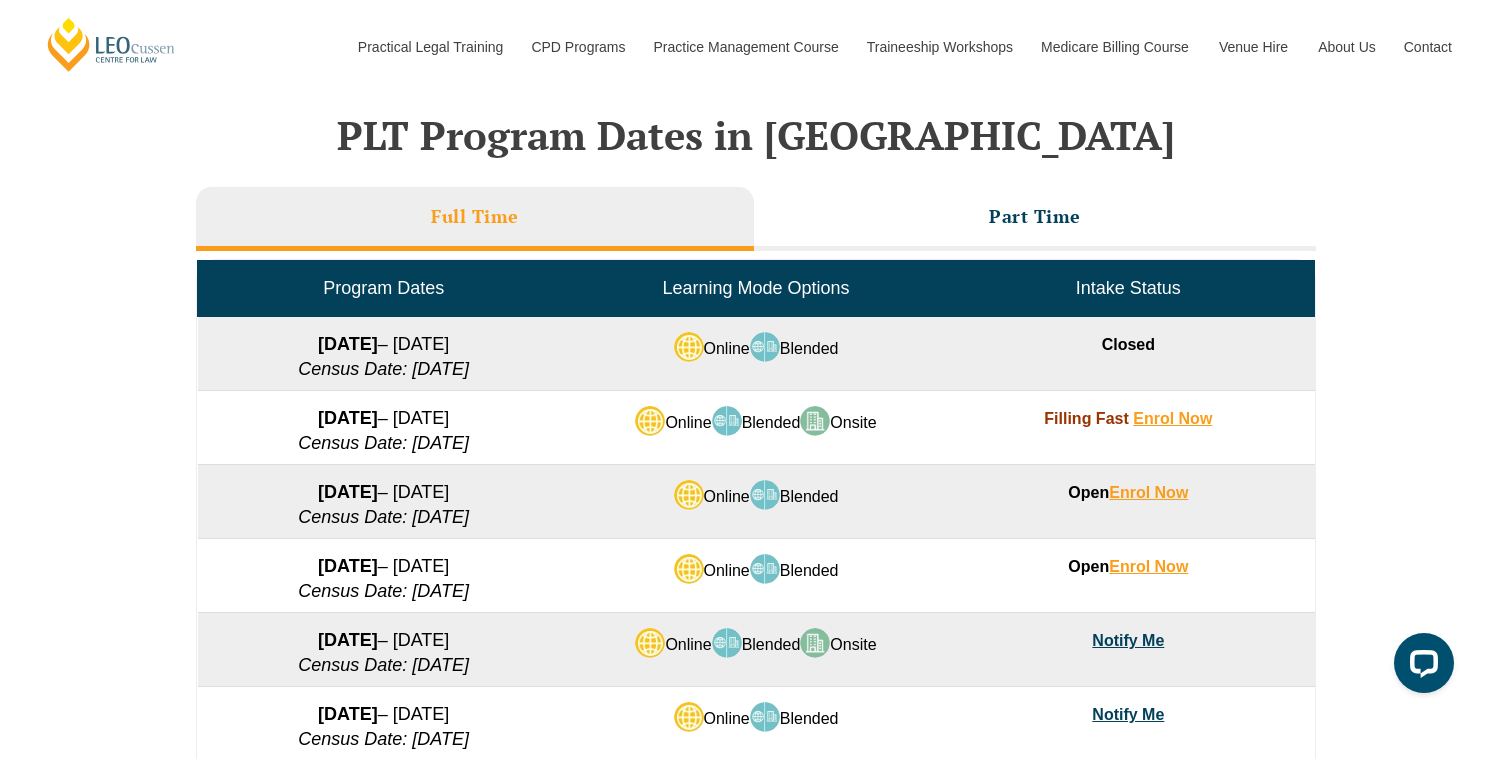 scroll, scrollTop: 819, scrollLeft: 0, axis: vertical 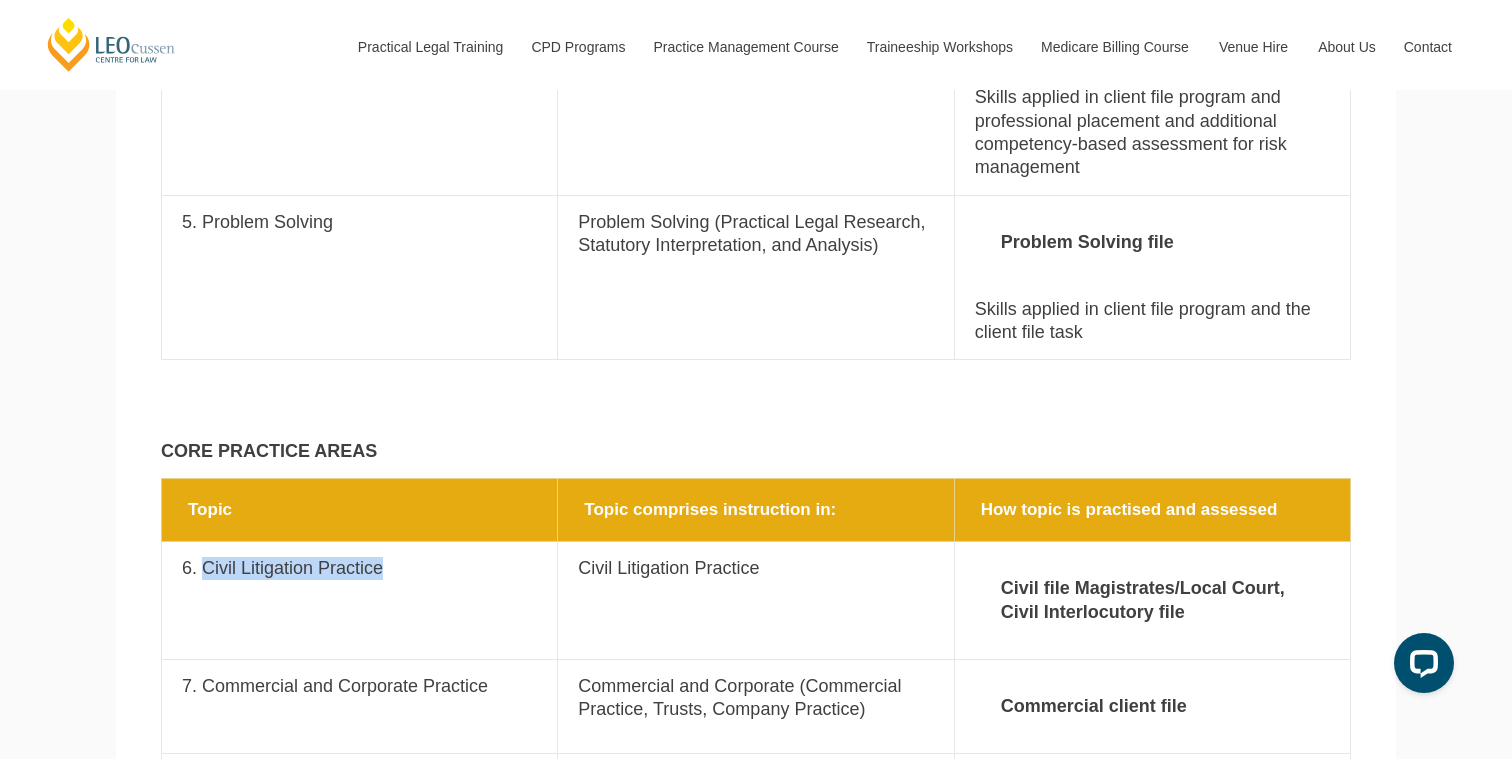 drag, startPoint x: 201, startPoint y: 501, endPoint x: 496, endPoint y: 502, distance: 295.0017 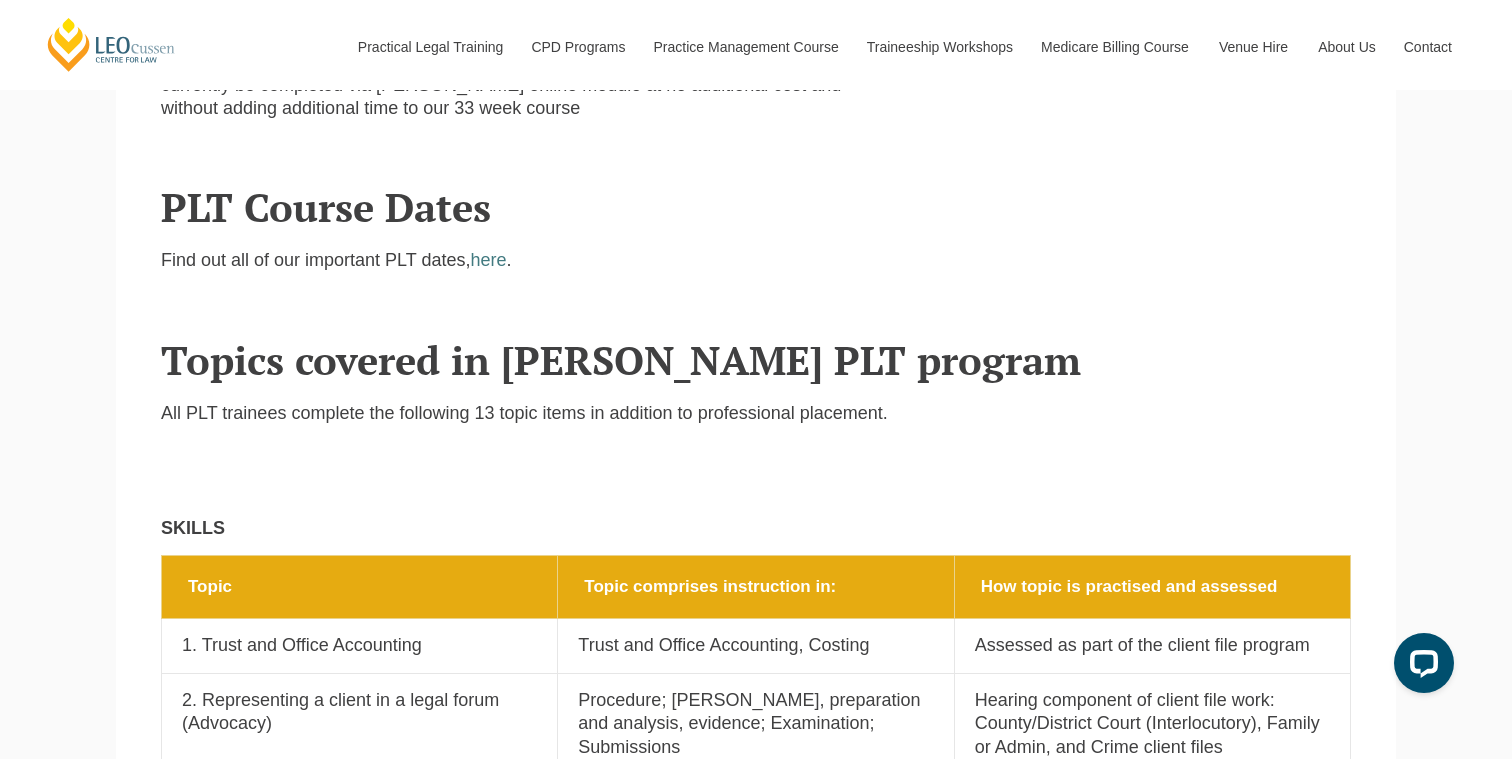 scroll, scrollTop: 1282, scrollLeft: 0, axis: vertical 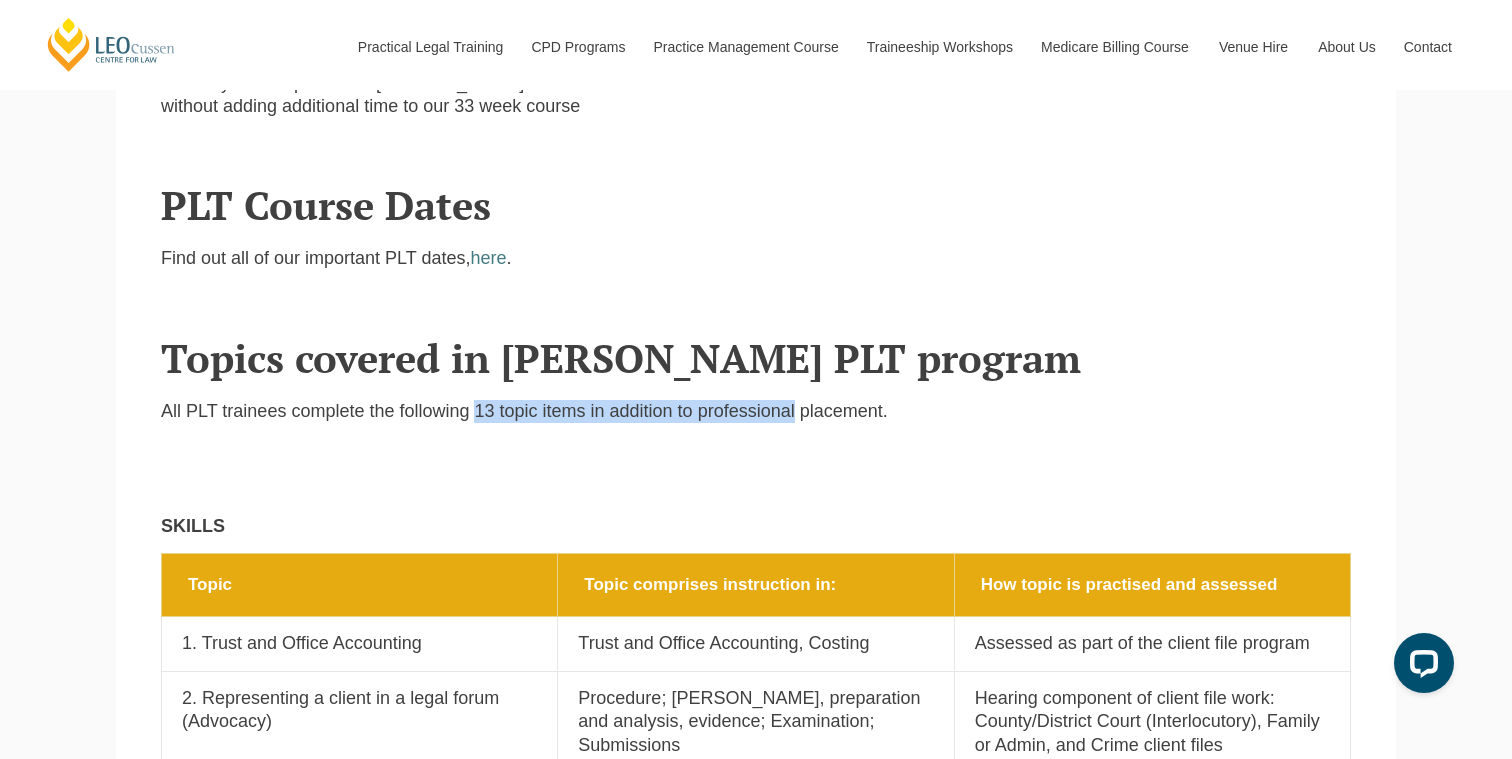 drag, startPoint x: 454, startPoint y: 339, endPoint x: 753, endPoint y: 349, distance: 299.16718 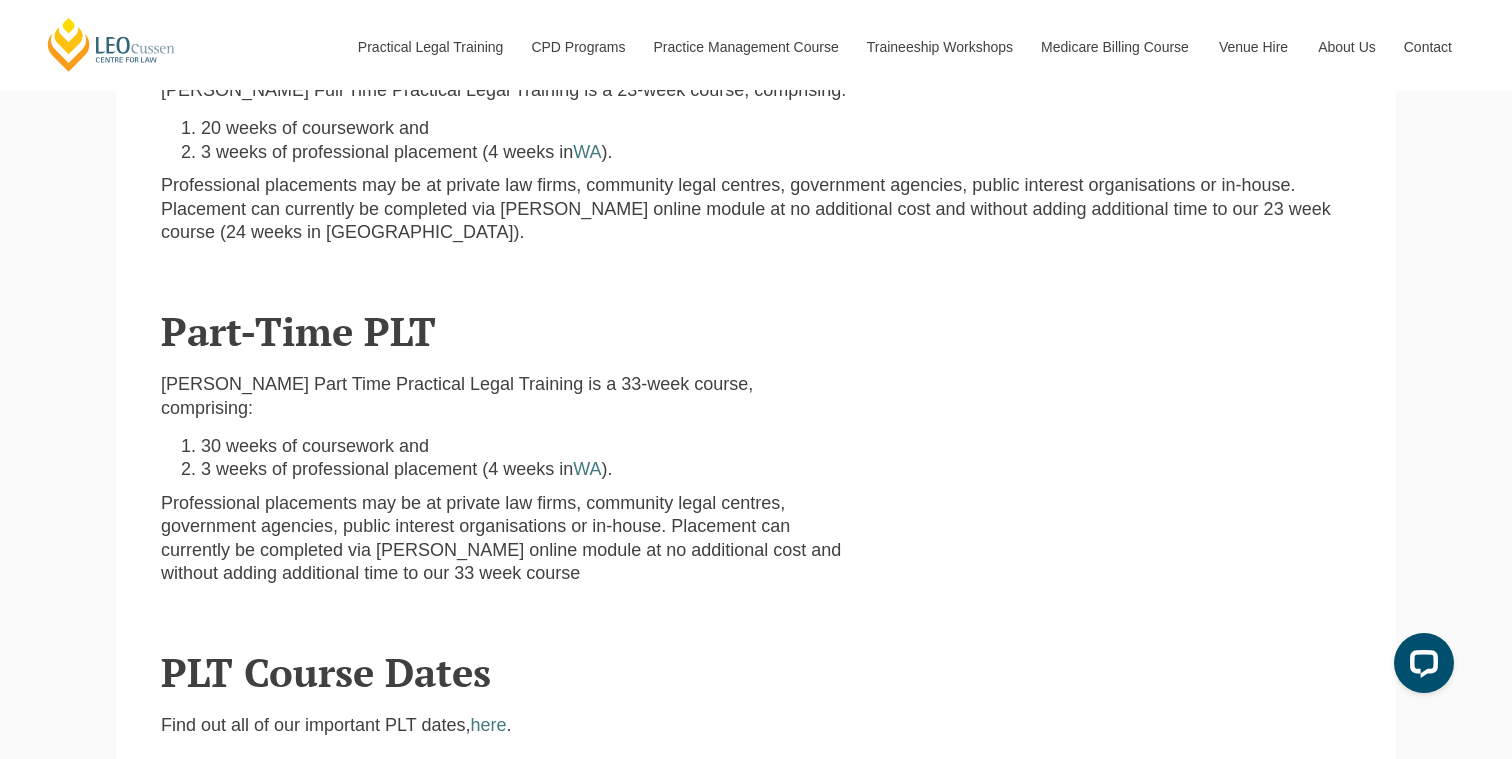 scroll, scrollTop: 812, scrollLeft: 0, axis: vertical 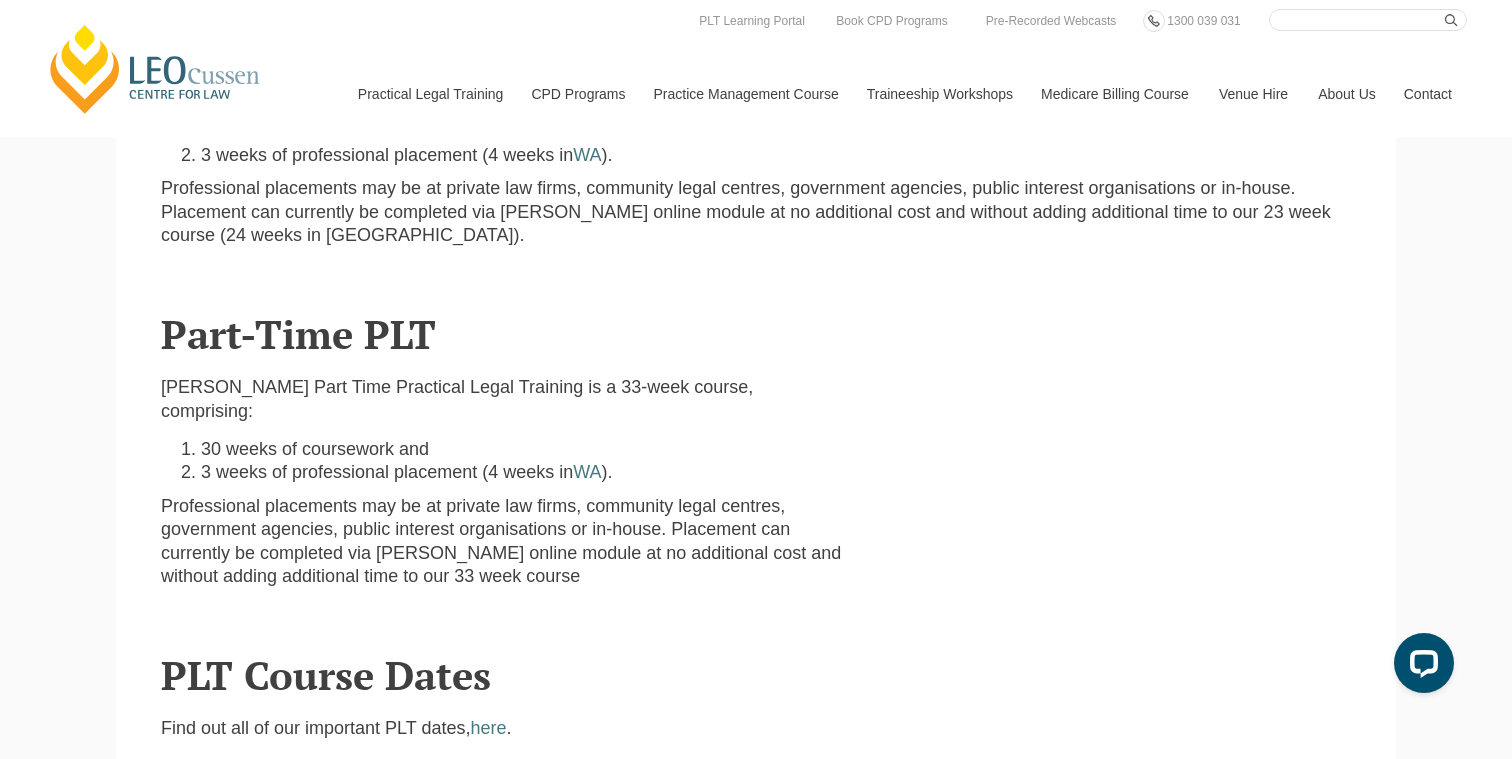 click on "Part-Time PLT" at bounding box center [756, 334] 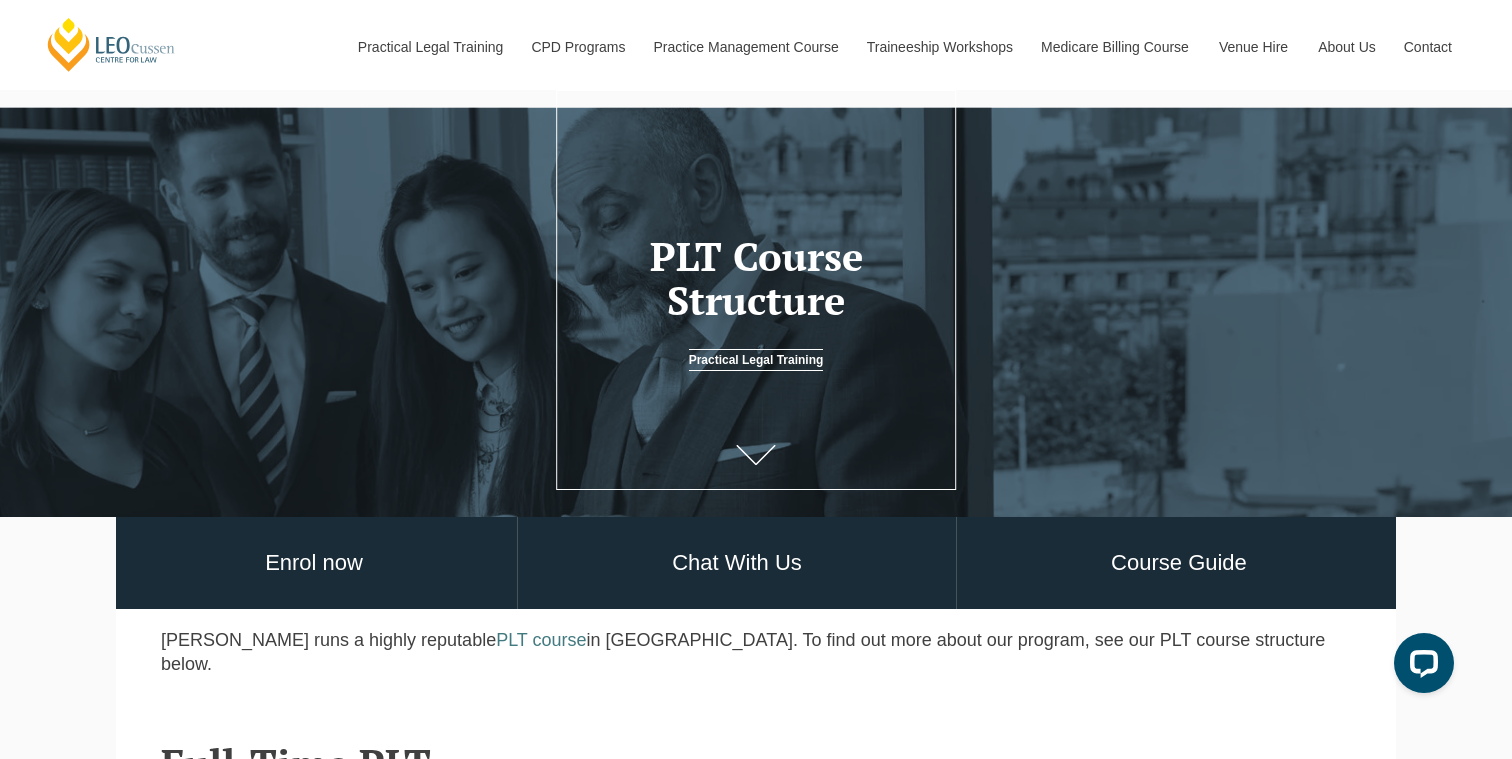 scroll, scrollTop: 47, scrollLeft: 0, axis: vertical 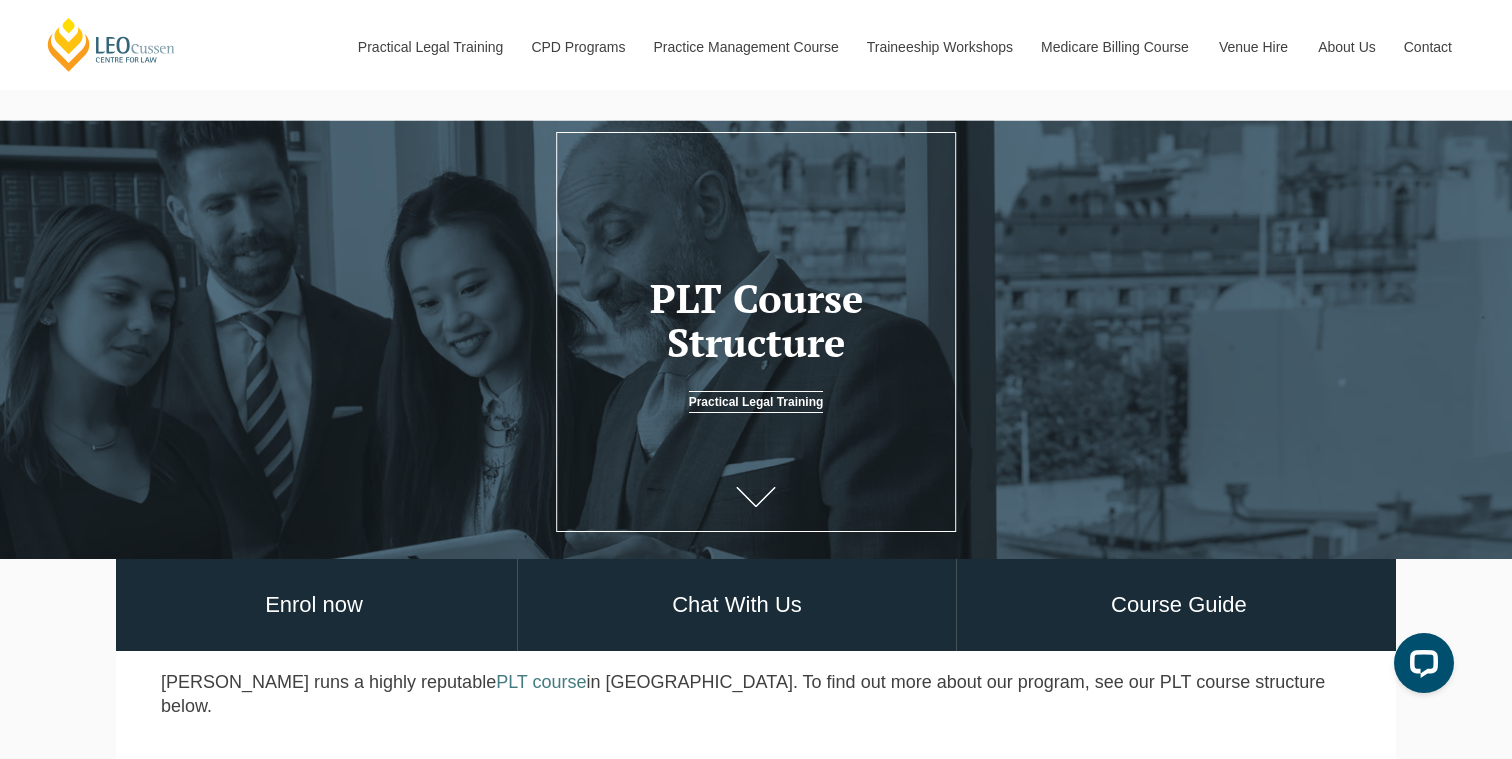 drag, startPoint x: 642, startPoint y: 293, endPoint x: 850, endPoint y: 363, distance: 219.46298 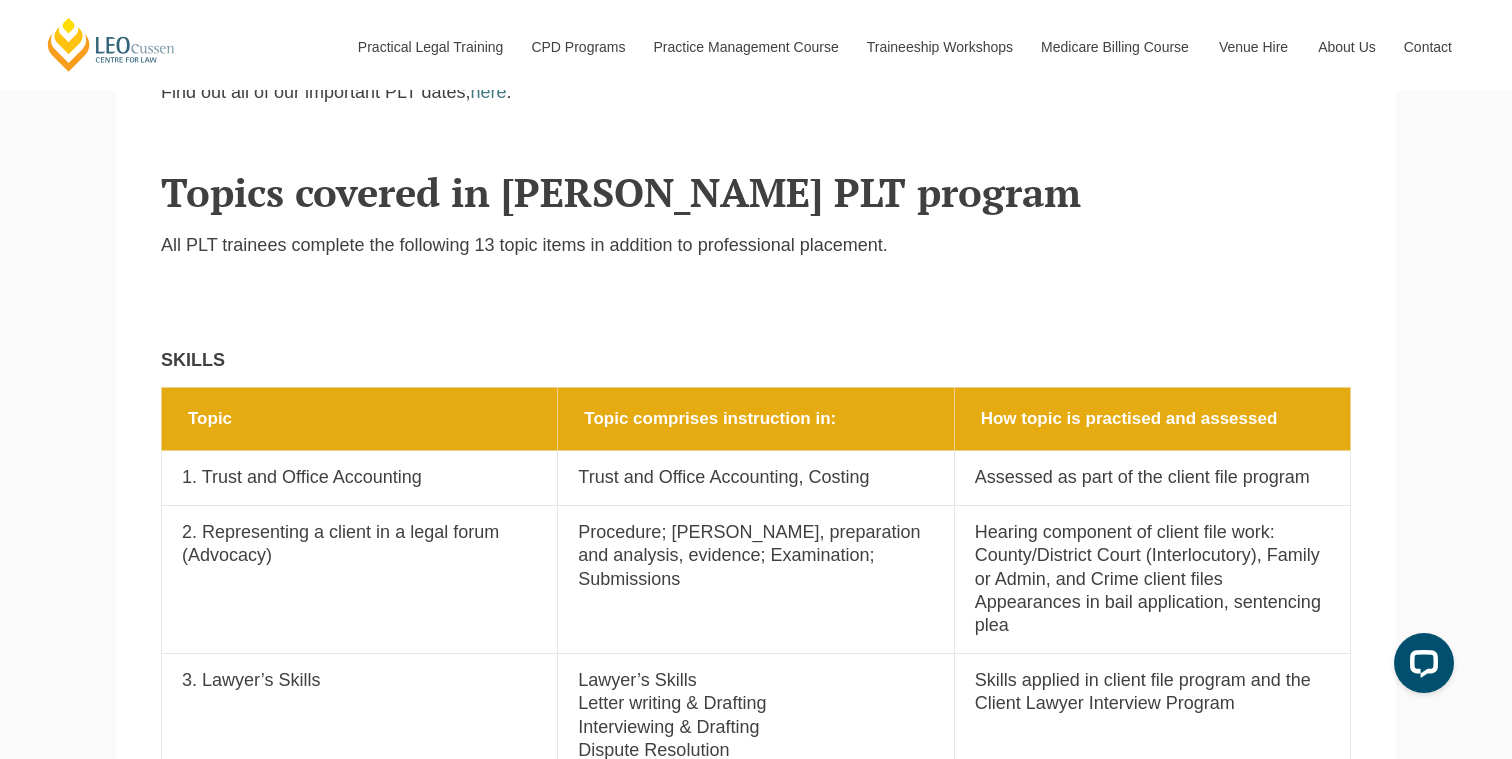 scroll, scrollTop: 1436, scrollLeft: 0, axis: vertical 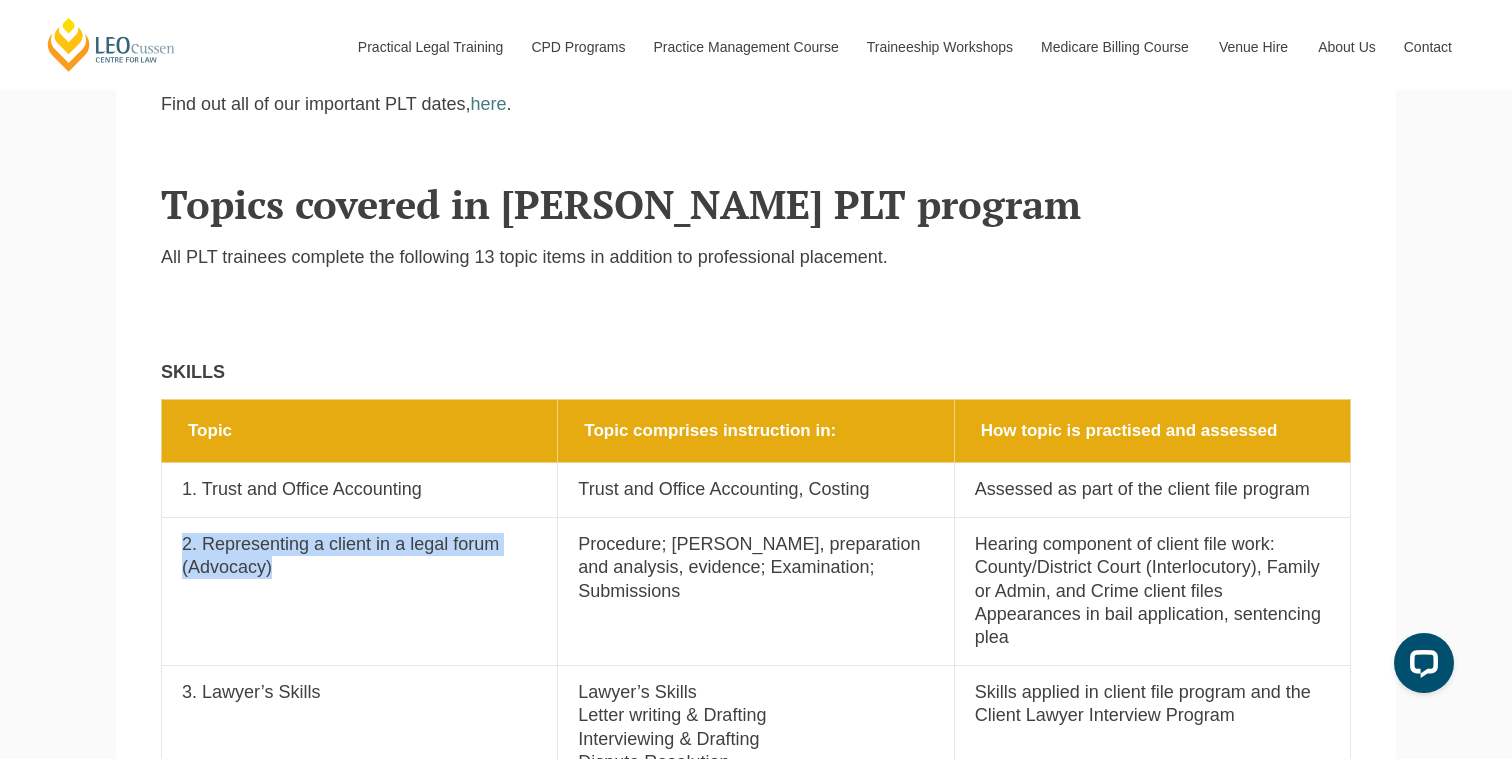 drag, startPoint x: 180, startPoint y: 474, endPoint x: 284, endPoint y: 499, distance: 106.96261 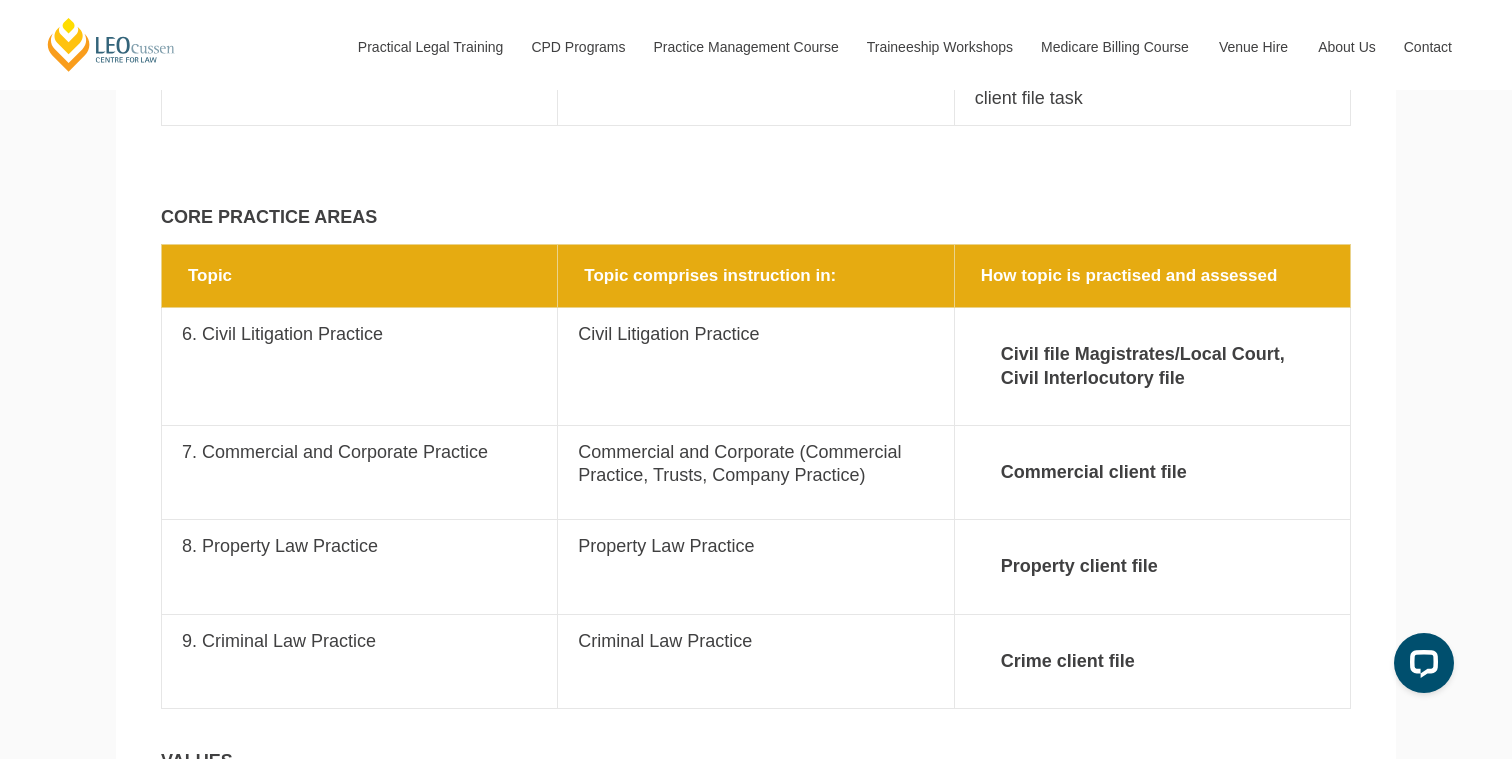 scroll, scrollTop: 2484, scrollLeft: 0, axis: vertical 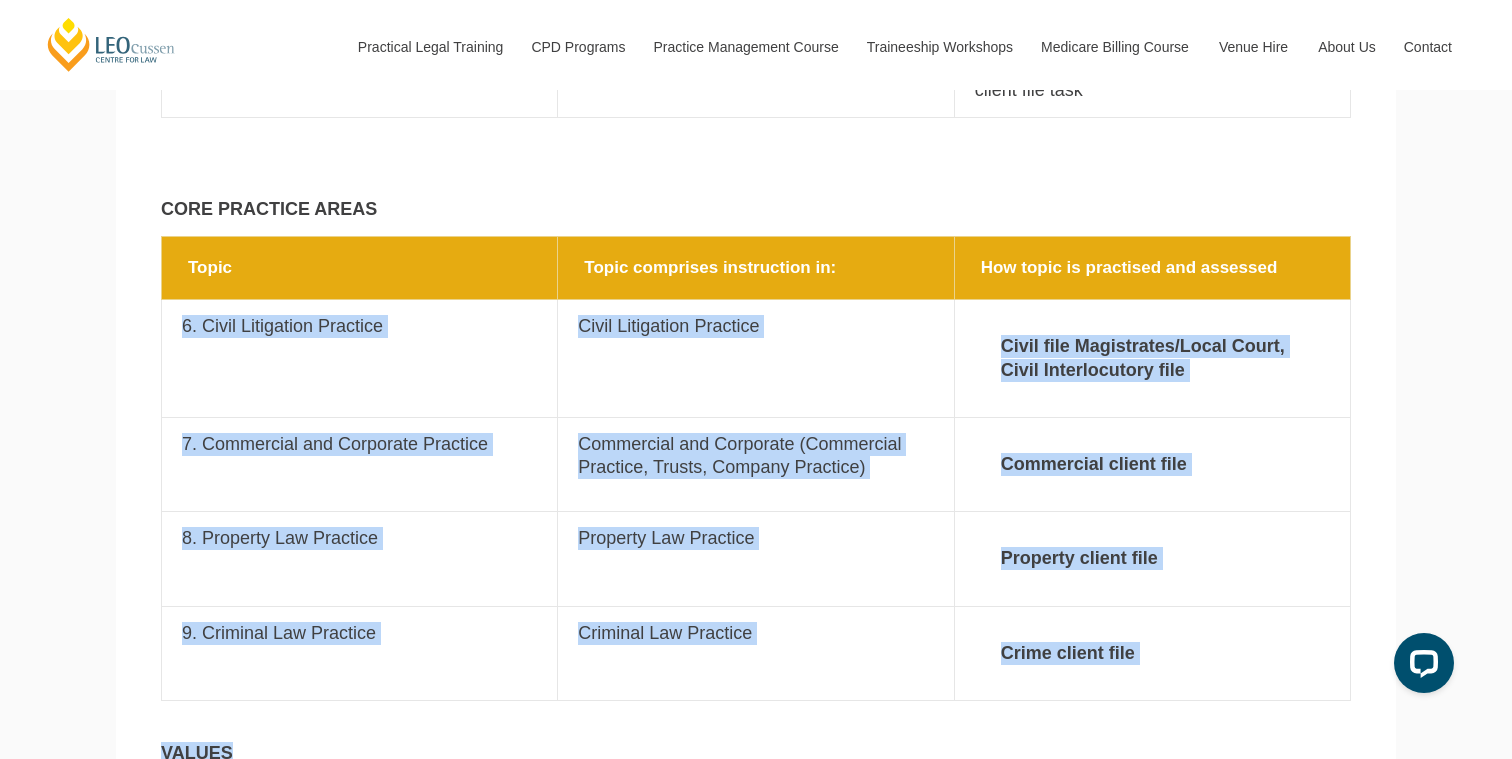 drag, startPoint x: 175, startPoint y: 255, endPoint x: 616, endPoint y: 683, distance: 614.54456 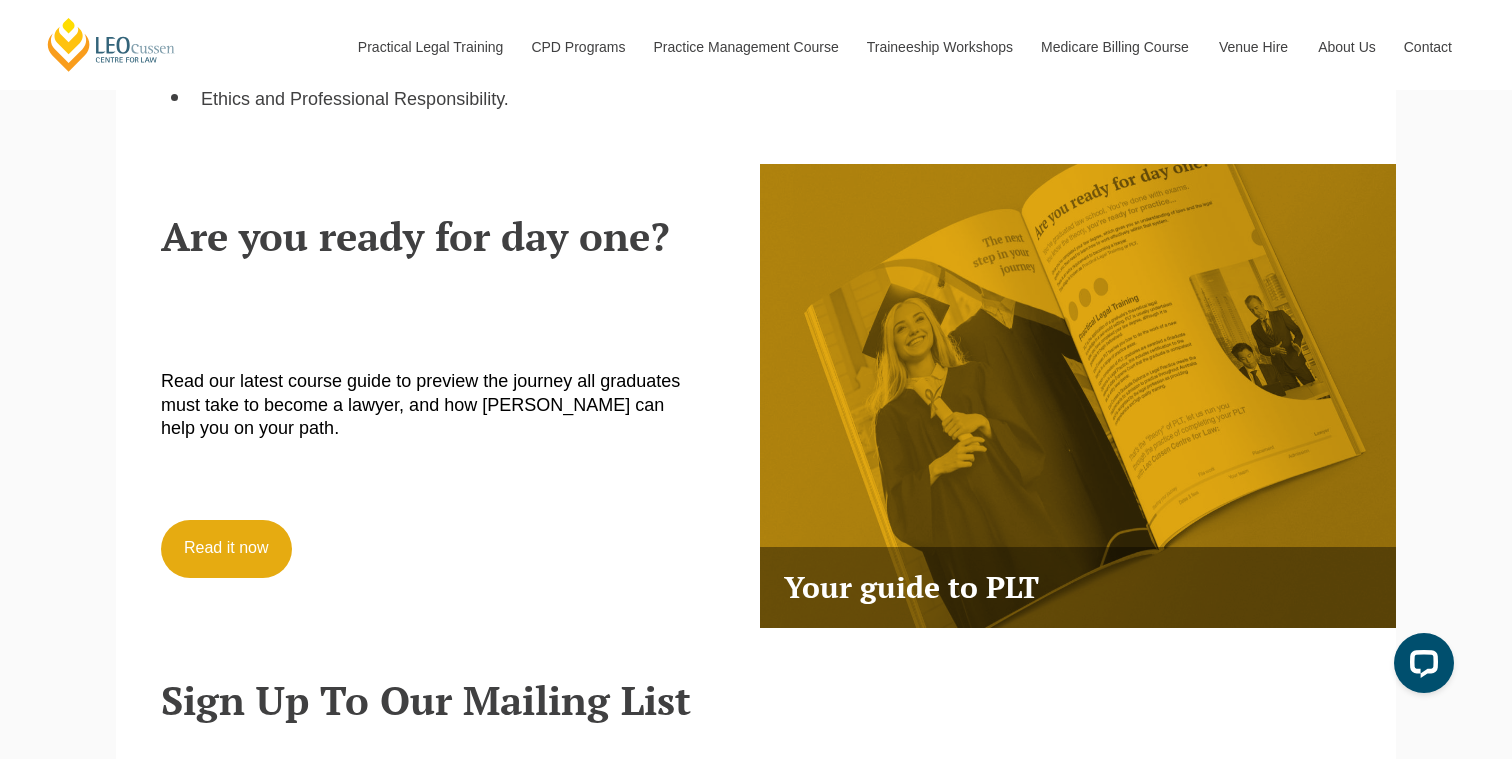 scroll, scrollTop: 5480, scrollLeft: 0, axis: vertical 